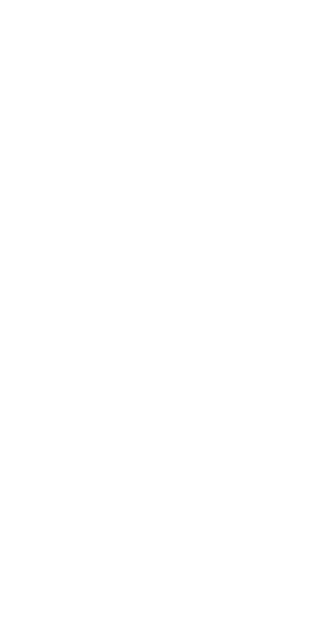 scroll, scrollTop: 0, scrollLeft: 0, axis: both 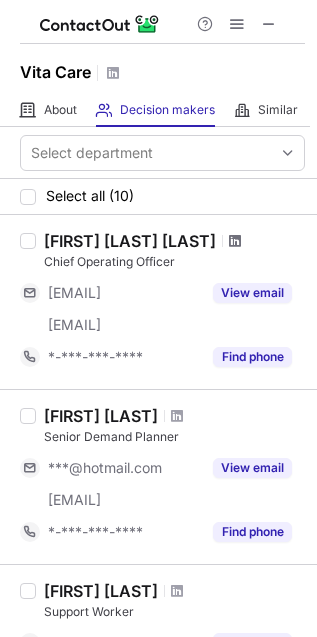 click at bounding box center (235, 241) 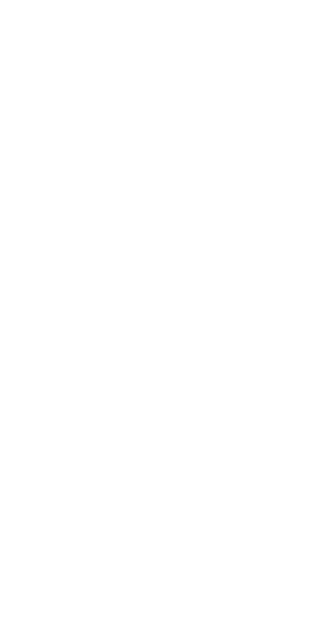 scroll, scrollTop: 0, scrollLeft: 0, axis: both 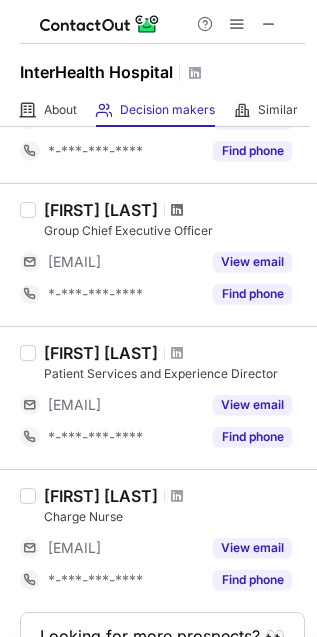 click at bounding box center (177, 210) 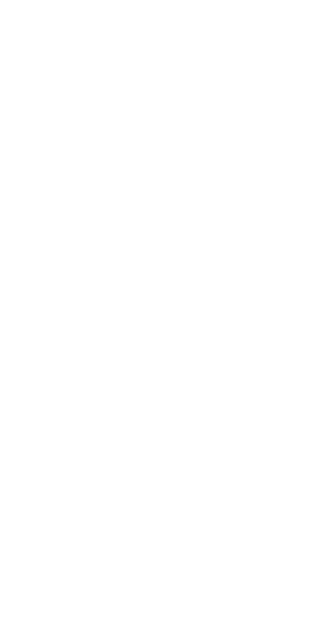 scroll, scrollTop: 0, scrollLeft: 0, axis: both 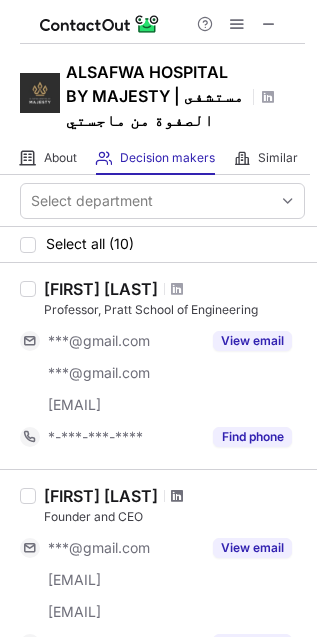 click at bounding box center [177, 496] 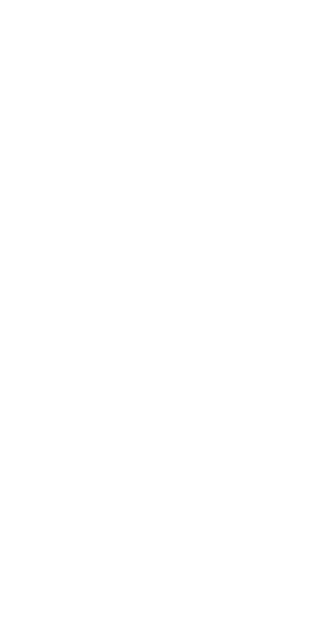scroll, scrollTop: 0, scrollLeft: 0, axis: both 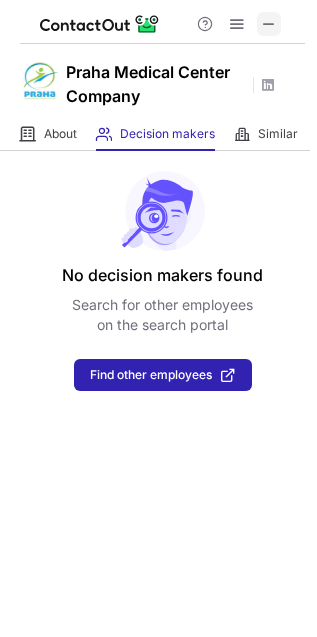 click at bounding box center (269, 24) 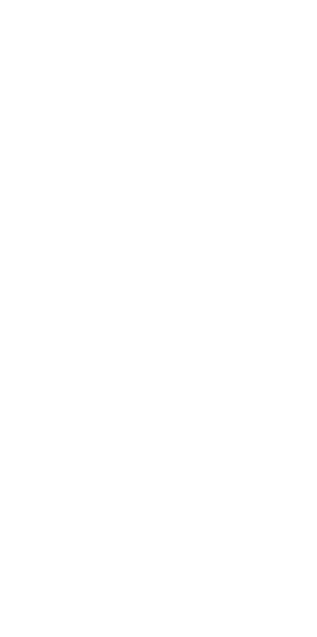 scroll, scrollTop: 0, scrollLeft: 0, axis: both 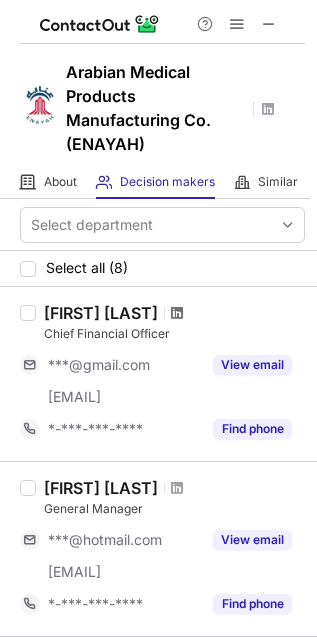 click at bounding box center (177, 313) 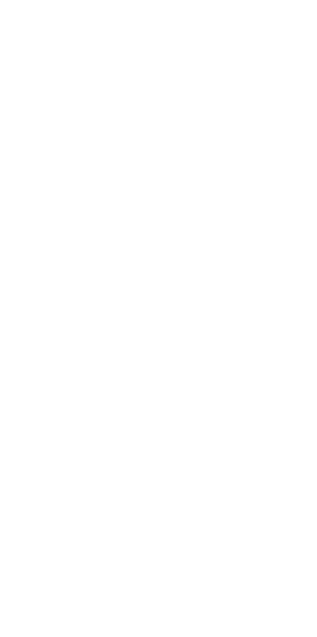 scroll, scrollTop: 0, scrollLeft: 0, axis: both 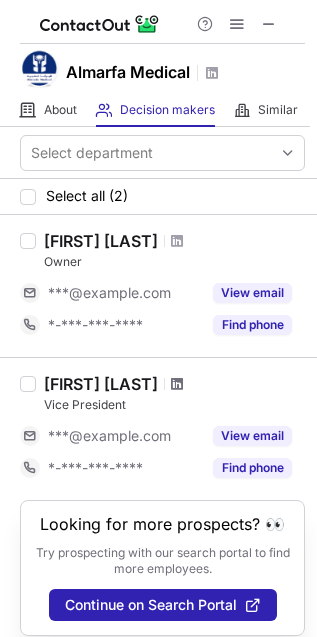 click at bounding box center [177, 384] 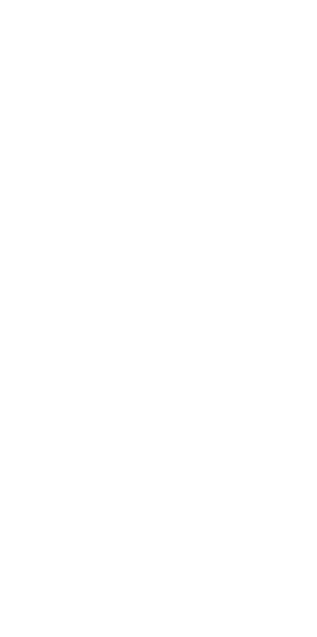 scroll, scrollTop: 0, scrollLeft: 0, axis: both 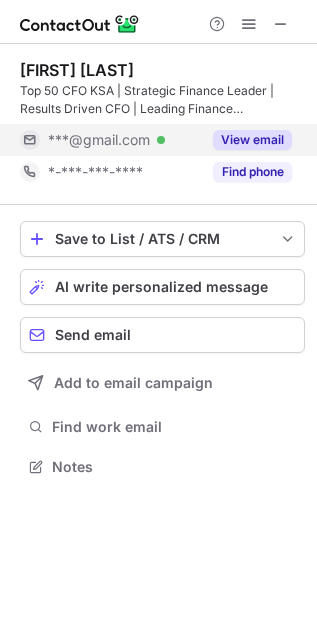 click on "View email" at bounding box center [252, 140] 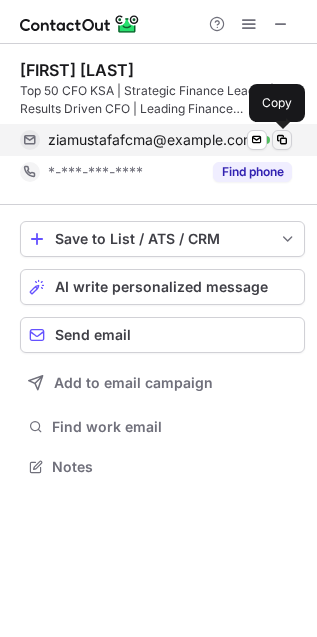 click at bounding box center (282, 140) 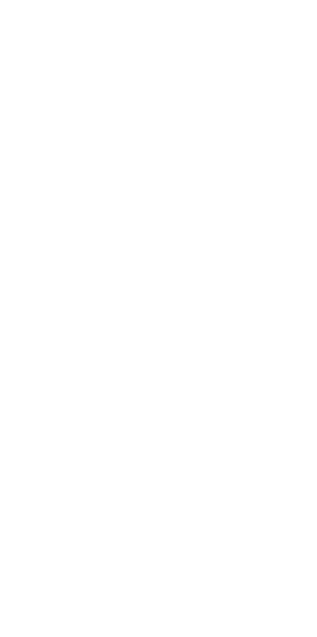 scroll, scrollTop: 0, scrollLeft: 0, axis: both 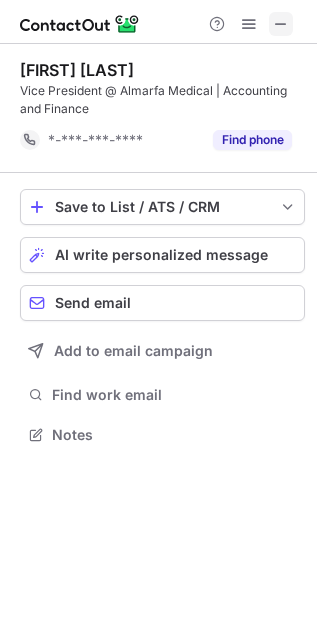 click at bounding box center (281, 24) 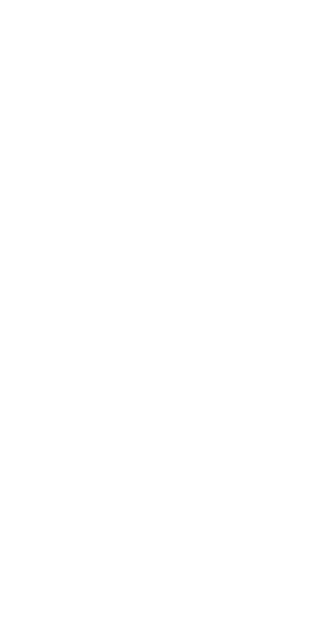 scroll, scrollTop: 0, scrollLeft: 0, axis: both 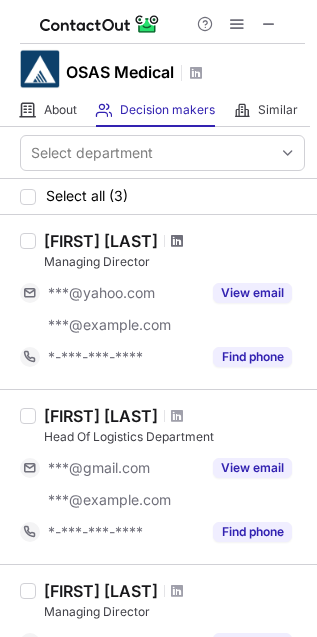 click at bounding box center [177, 241] 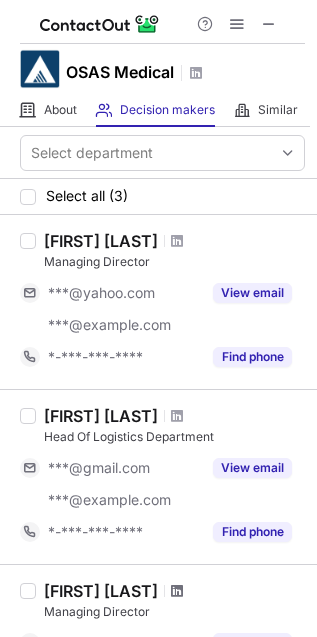 click at bounding box center [177, 591] 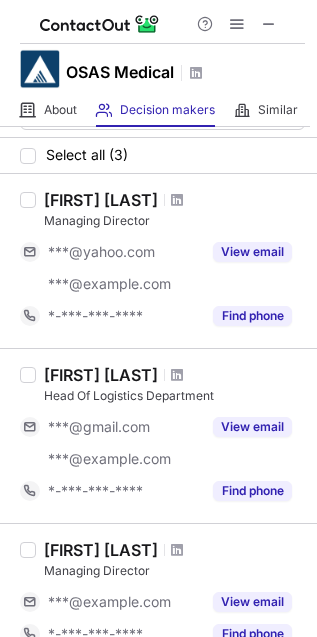 scroll, scrollTop: 0, scrollLeft: 0, axis: both 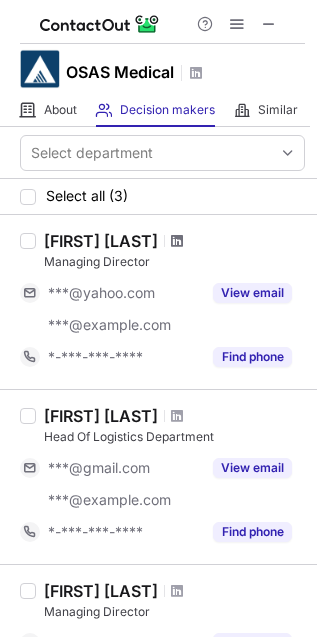 click at bounding box center (177, 241) 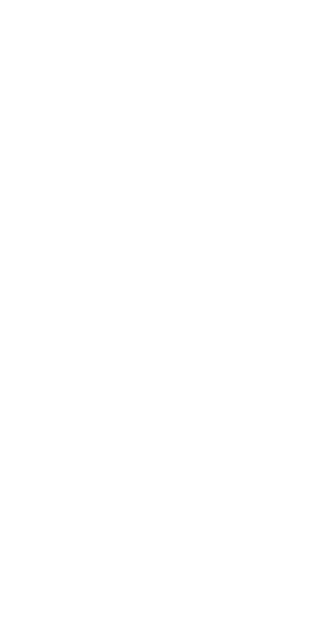scroll, scrollTop: 0, scrollLeft: 0, axis: both 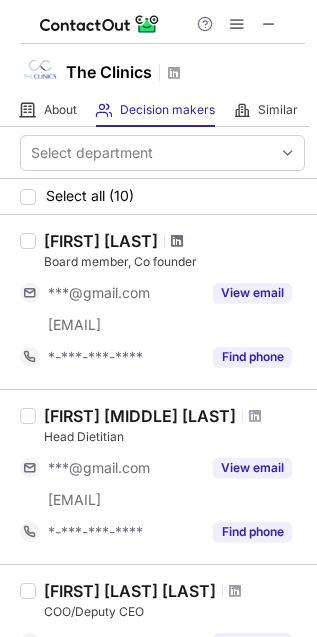 click at bounding box center [177, 241] 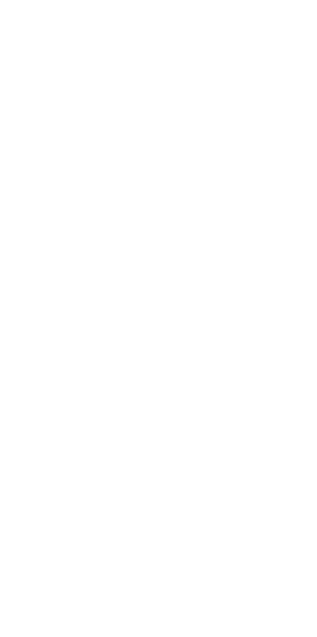 scroll, scrollTop: 0, scrollLeft: 0, axis: both 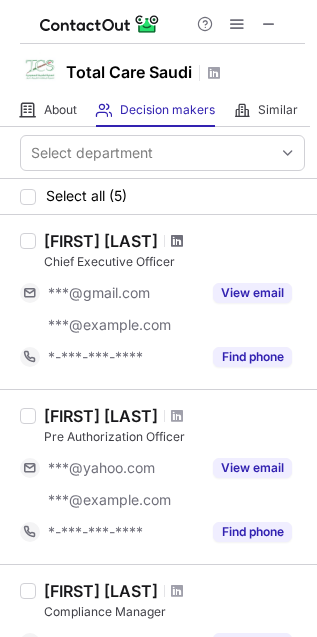 click at bounding box center [177, 241] 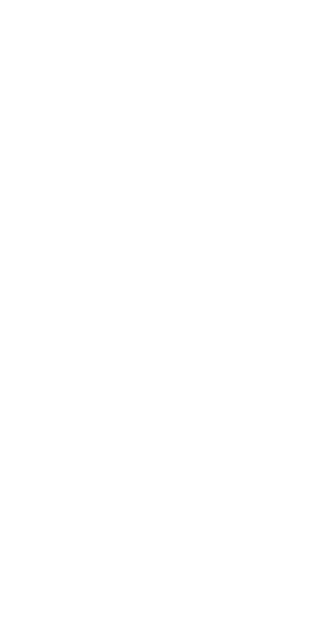 scroll, scrollTop: 0, scrollLeft: 0, axis: both 